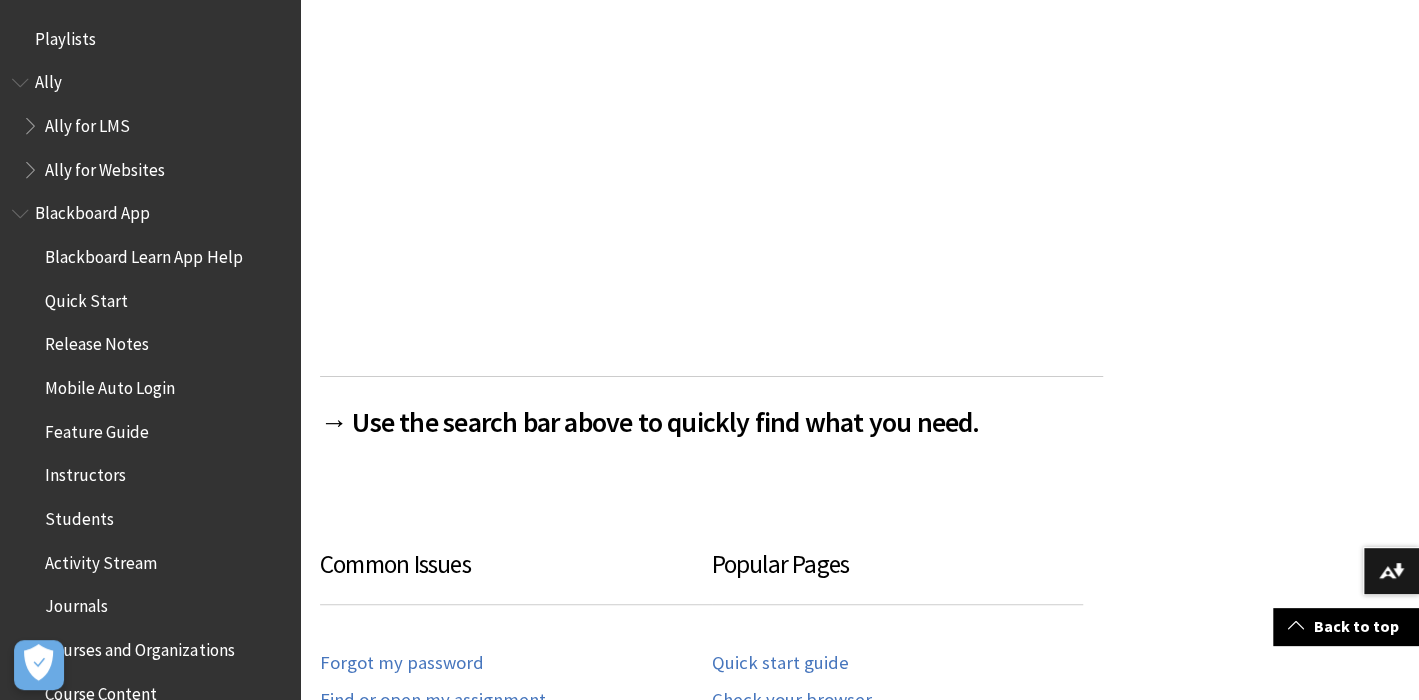 scroll, scrollTop: 433, scrollLeft: 0, axis: vertical 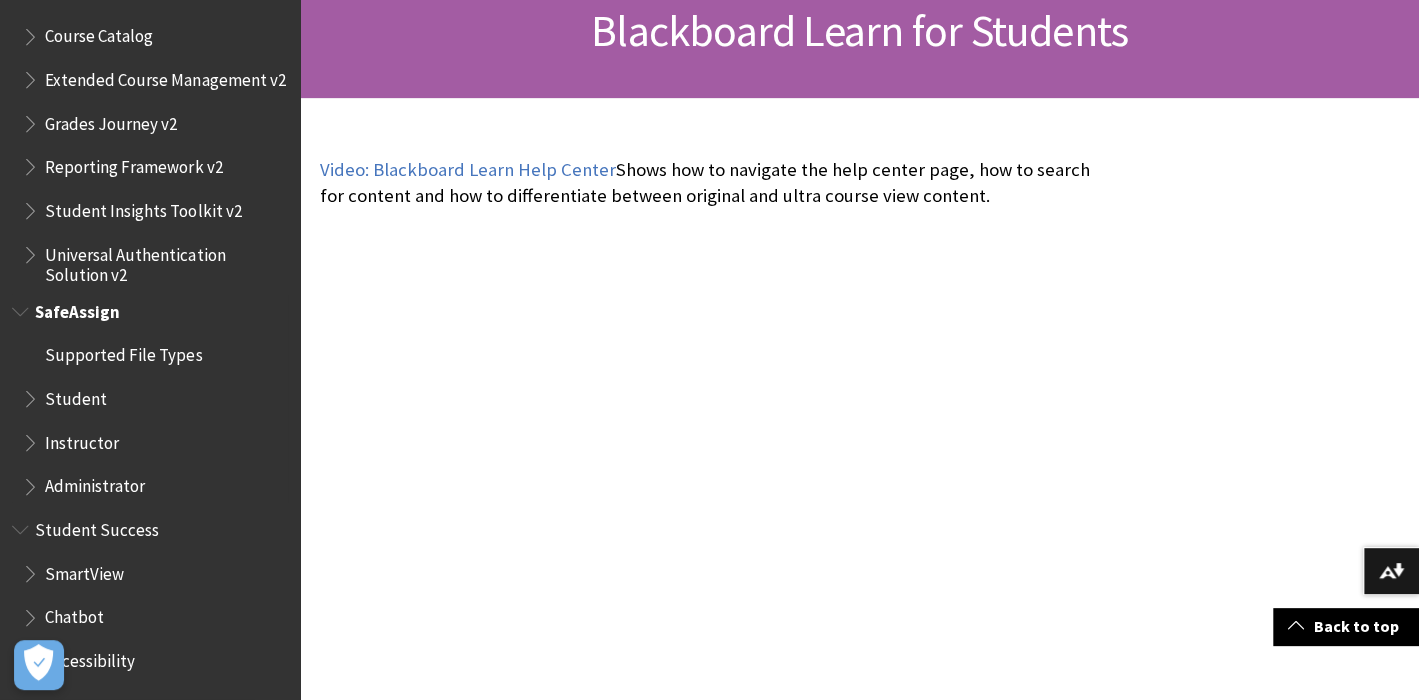 click on "Student" at bounding box center [76, 395] 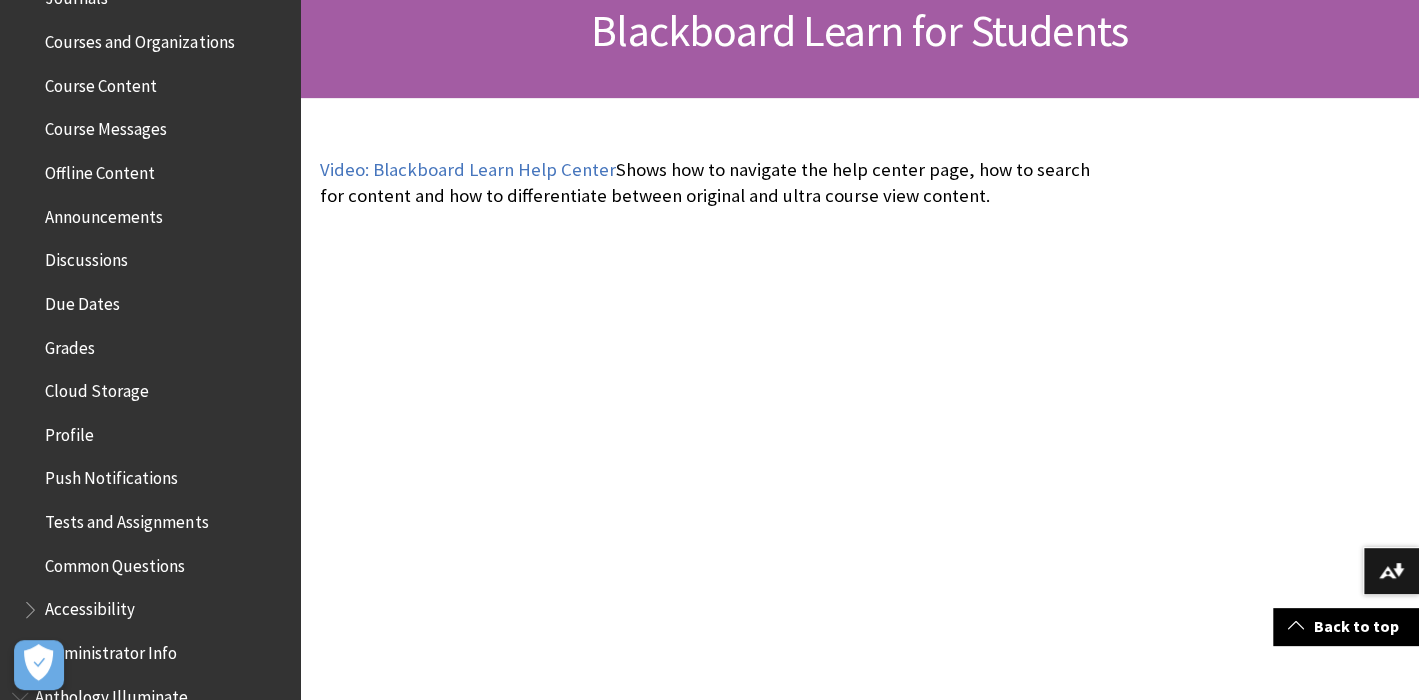 scroll, scrollTop: 0, scrollLeft: 0, axis: both 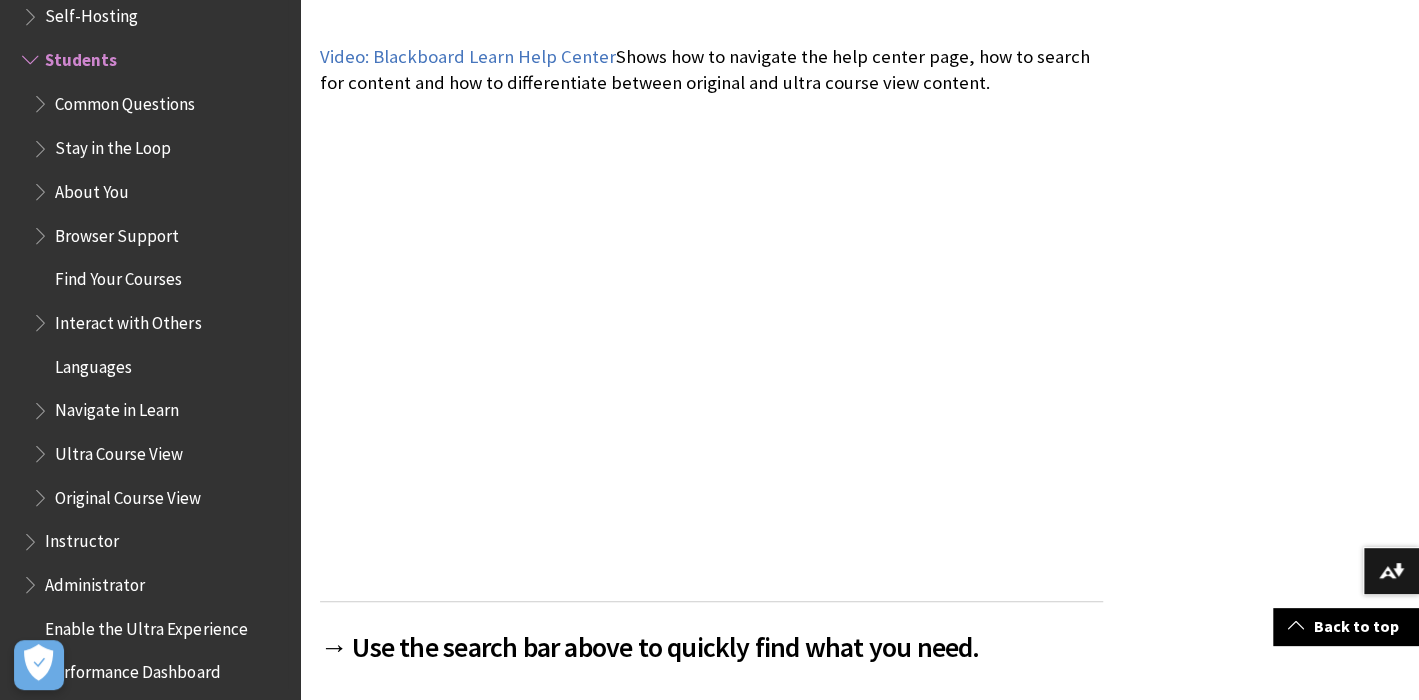 click on "Find Your Courses" at bounding box center (118, 275) 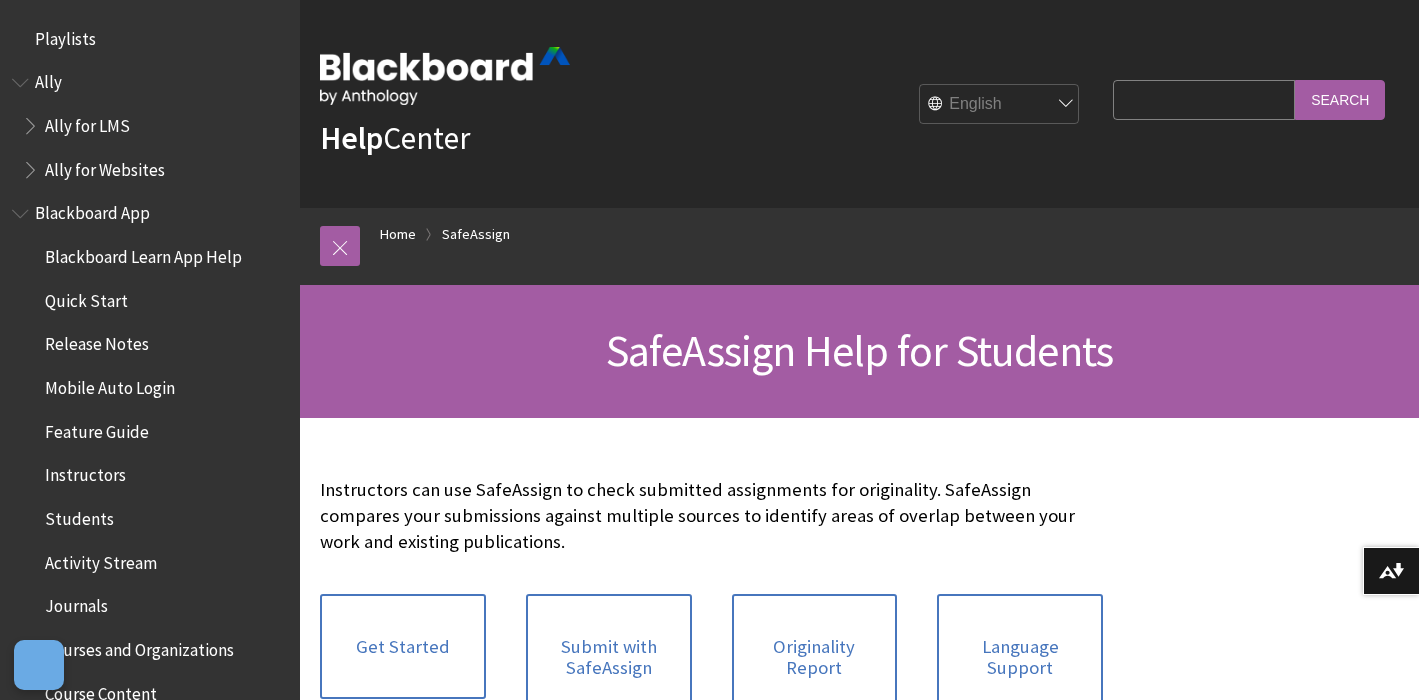 scroll, scrollTop: 0, scrollLeft: 0, axis: both 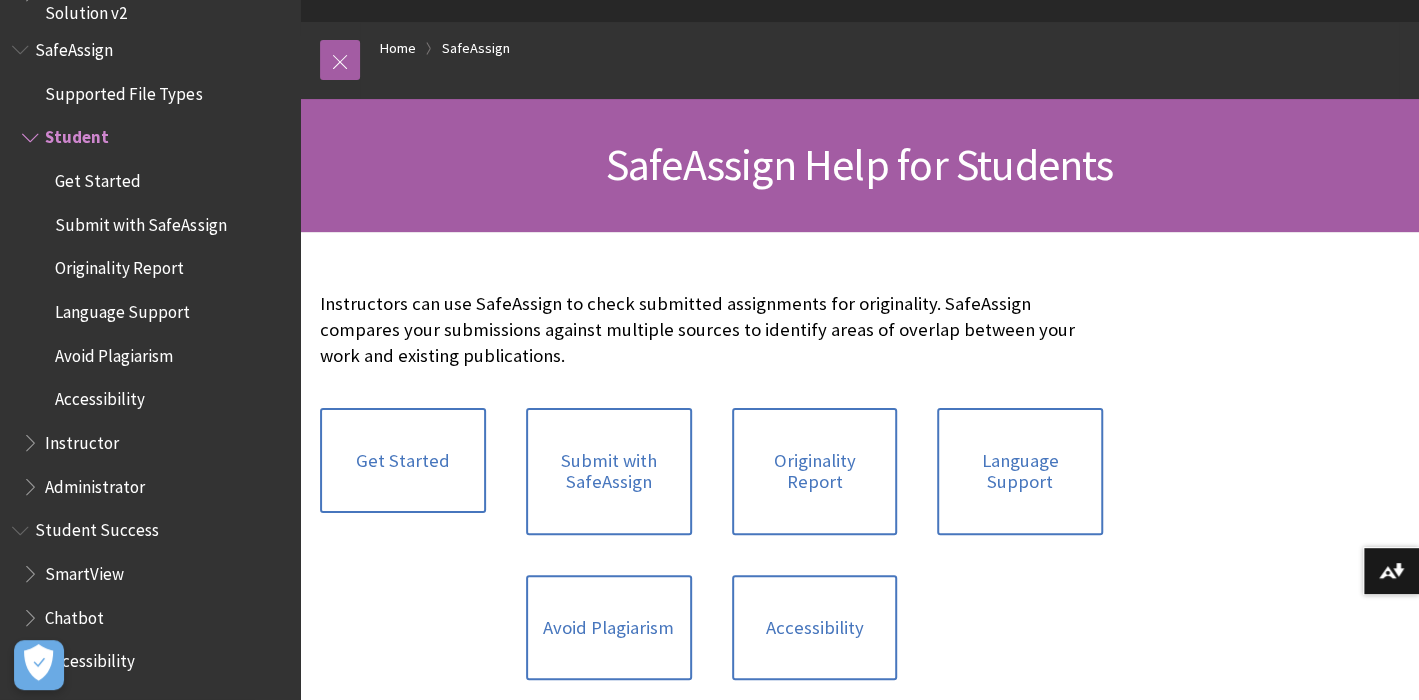 click at bounding box center [340, 60] 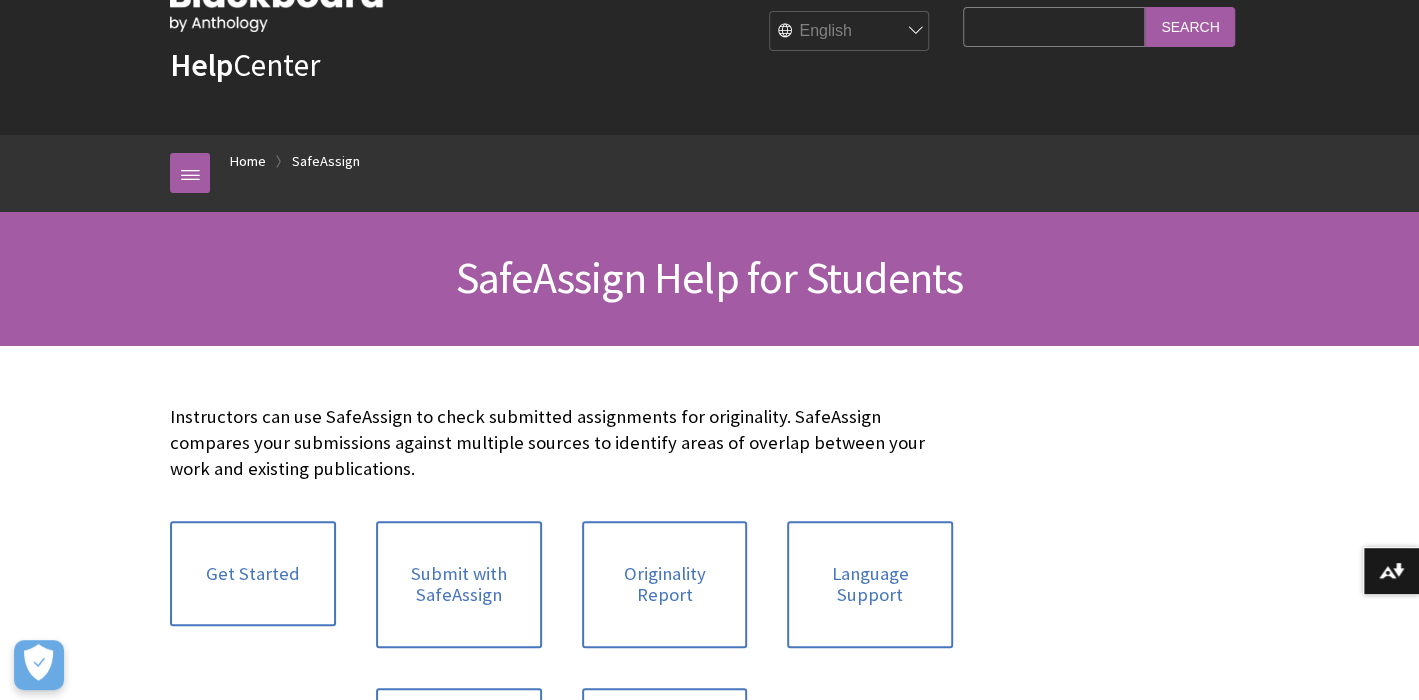 scroll, scrollTop: 0, scrollLeft: 0, axis: both 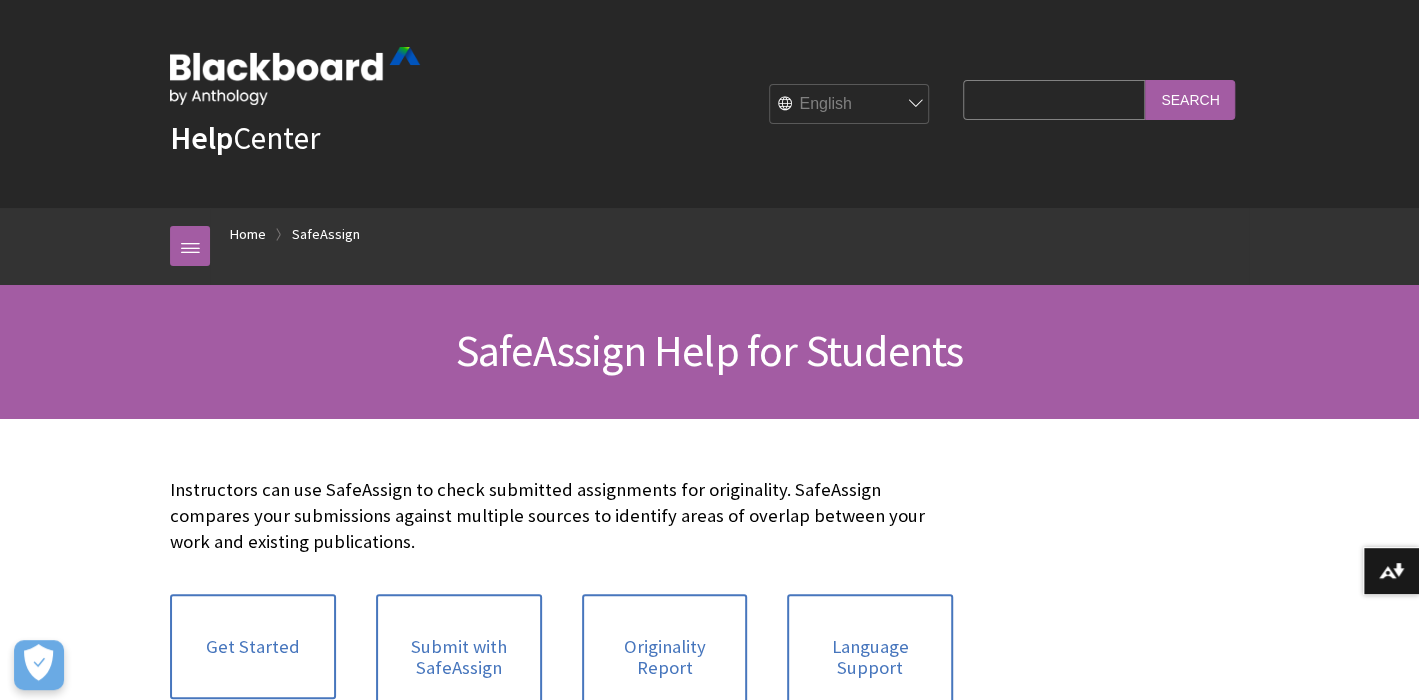 click on "Help  Center
English عربية Català Cymraeg Deutsch Español Suomi Français עברית Italiano 日本語 한국어 Nederlands Norsk (Bokmål) Português, Brasil Русский Svenska Türkçe 简体中文 Français Canadien
Search Query
Search" at bounding box center (709, 104) 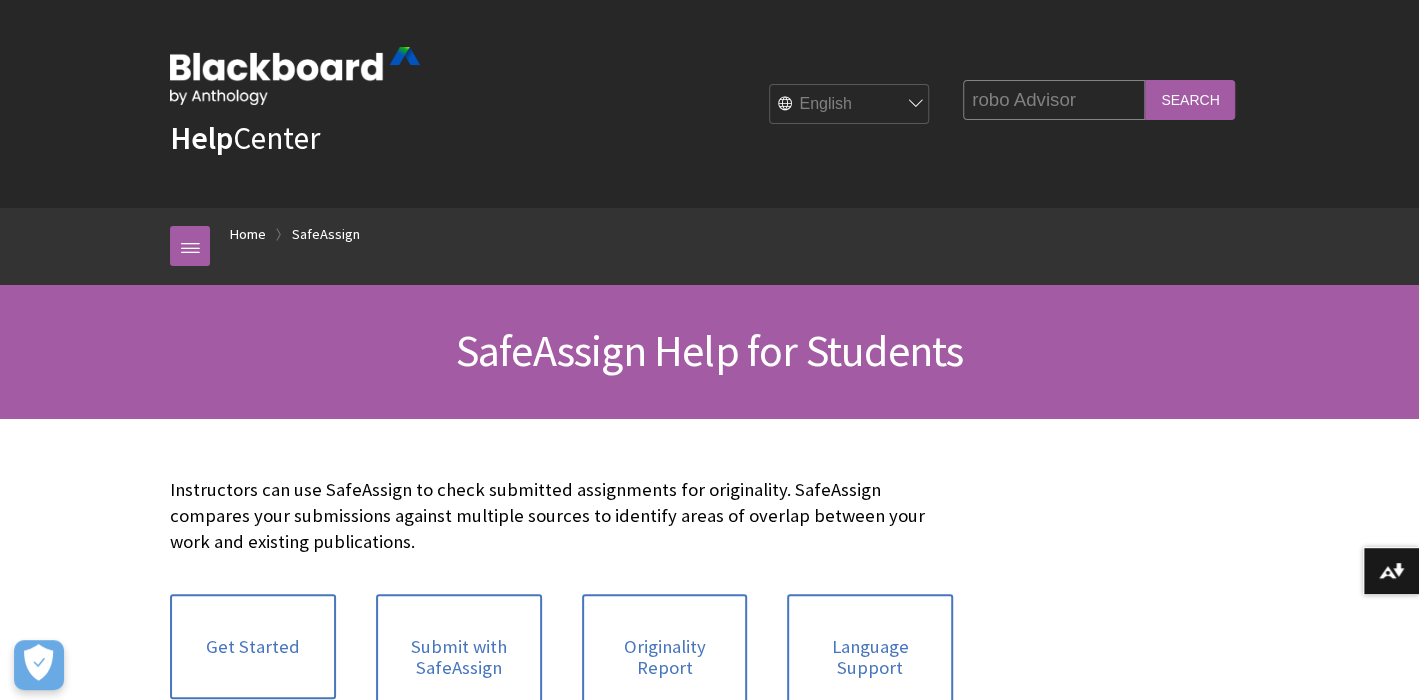 click on "robo Advisor" at bounding box center (1054, 99) 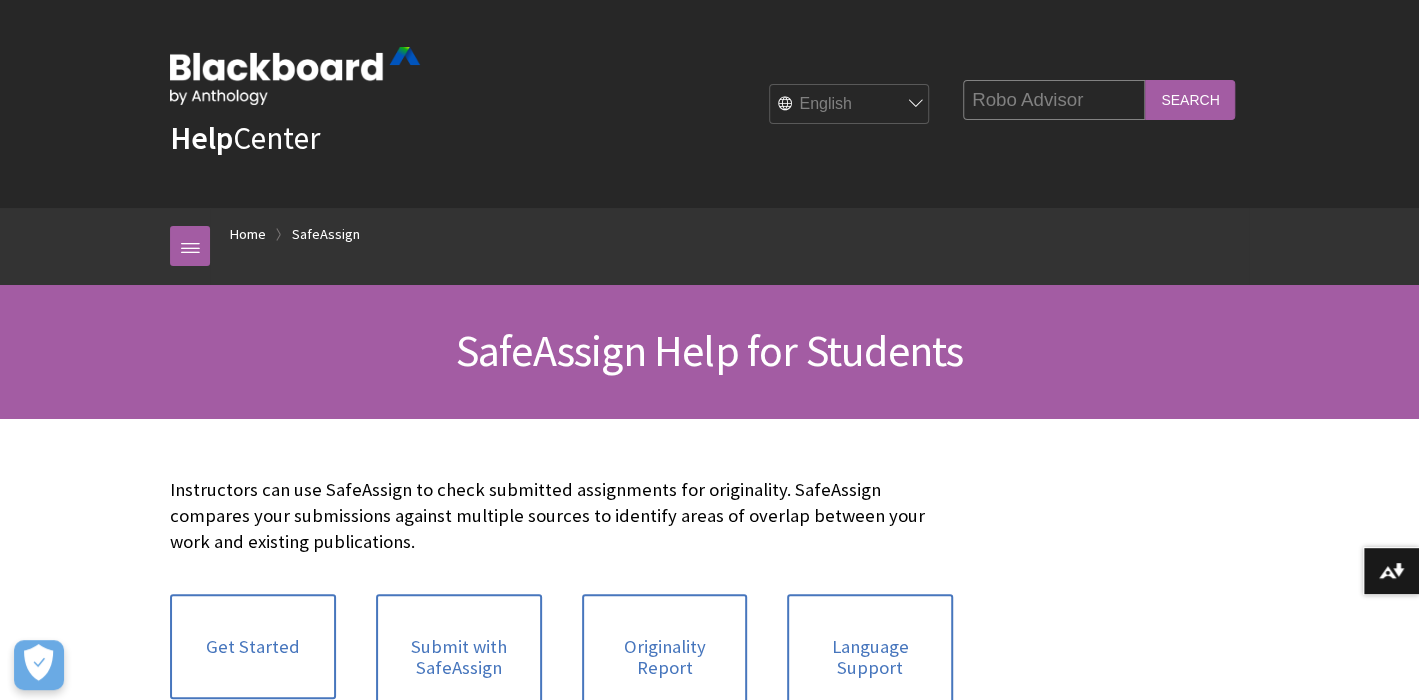 type on "Robo Advisor" 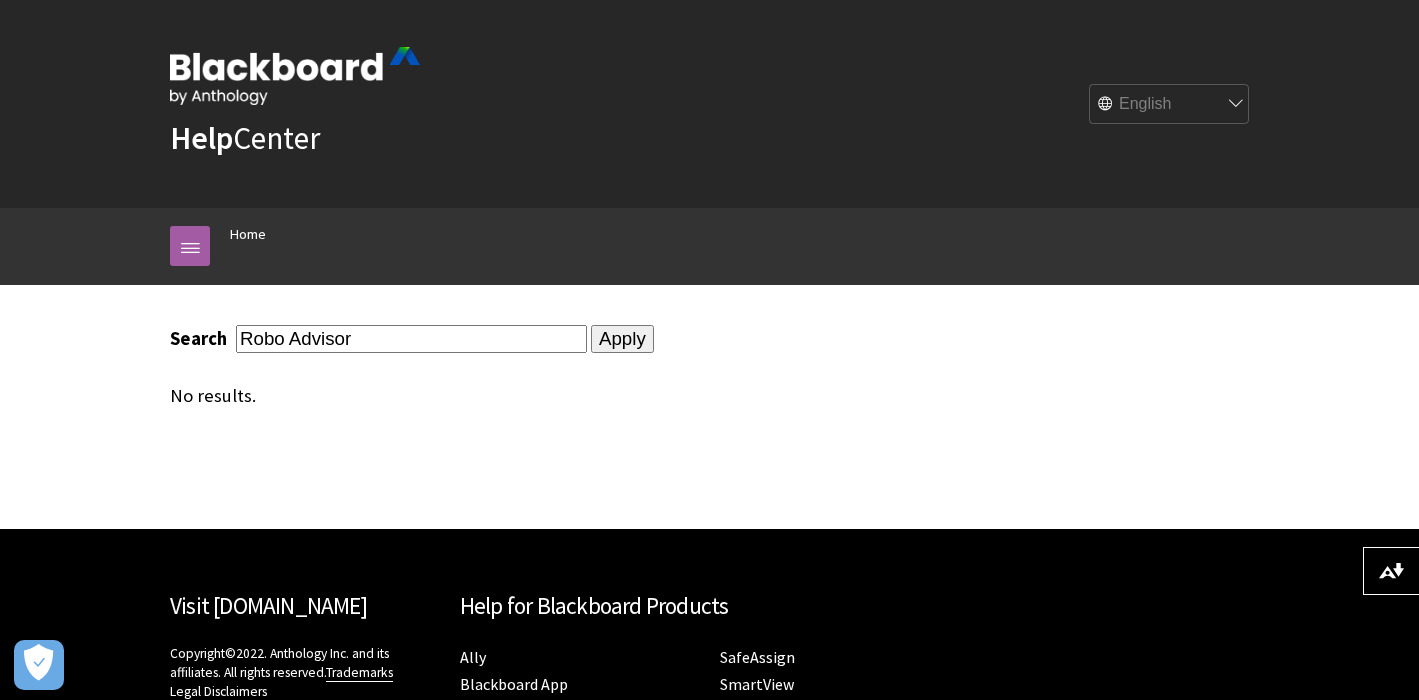 scroll, scrollTop: 0, scrollLeft: 0, axis: both 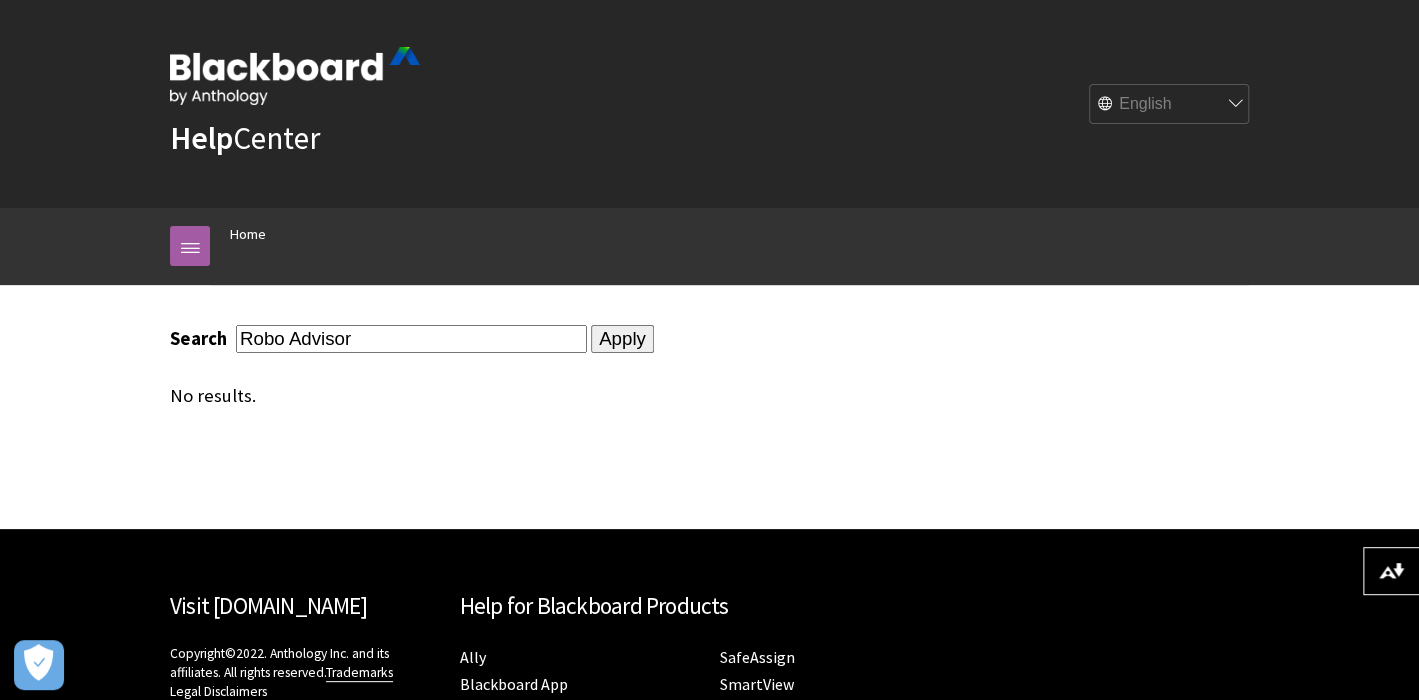 click on "Apply" at bounding box center [622, 339] 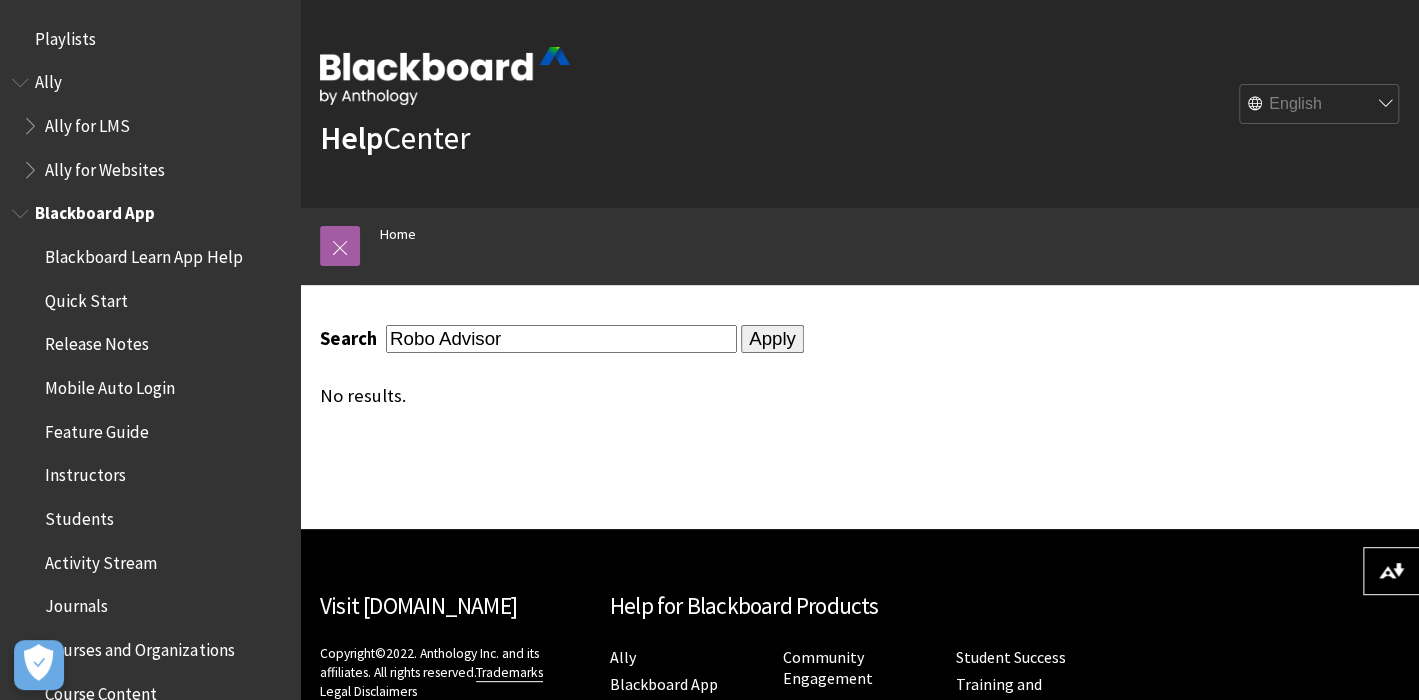 click on "Blackboard App" at bounding box center (150, 214) 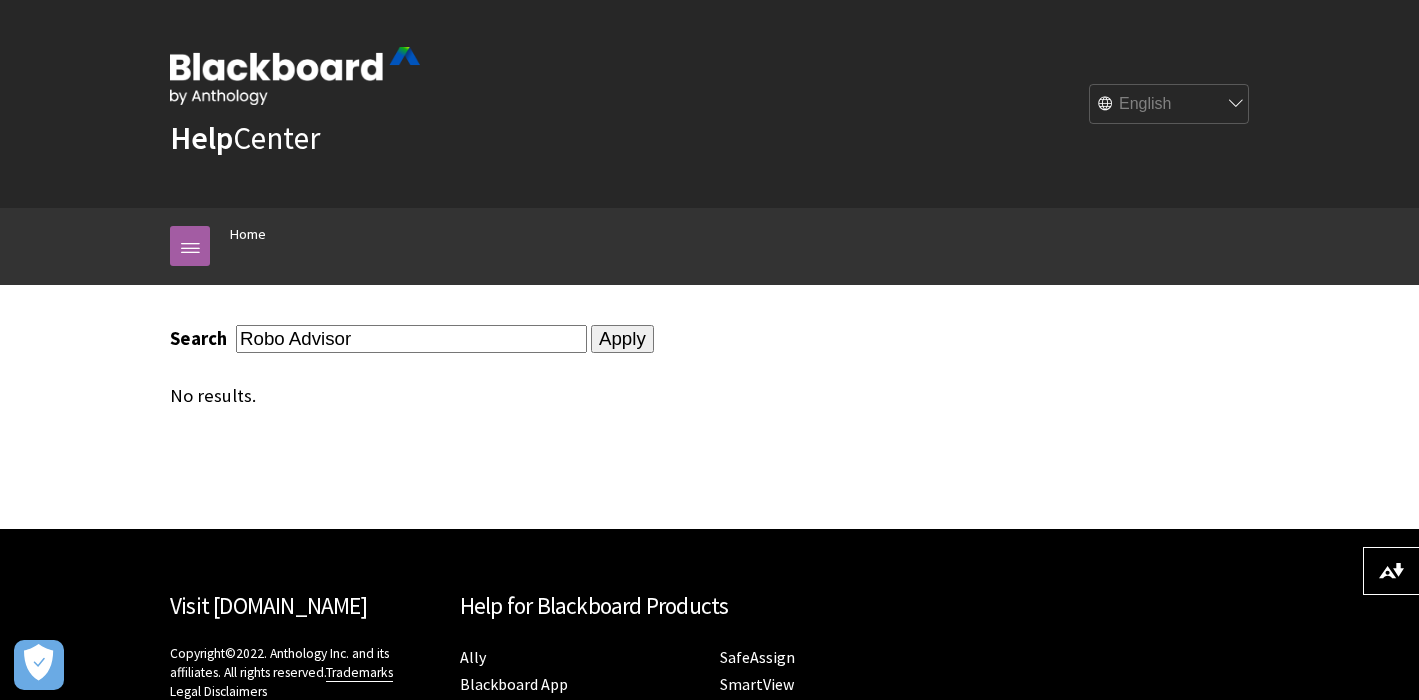scroll, scrollTop: 0, scrollLeft: 0, axis: both 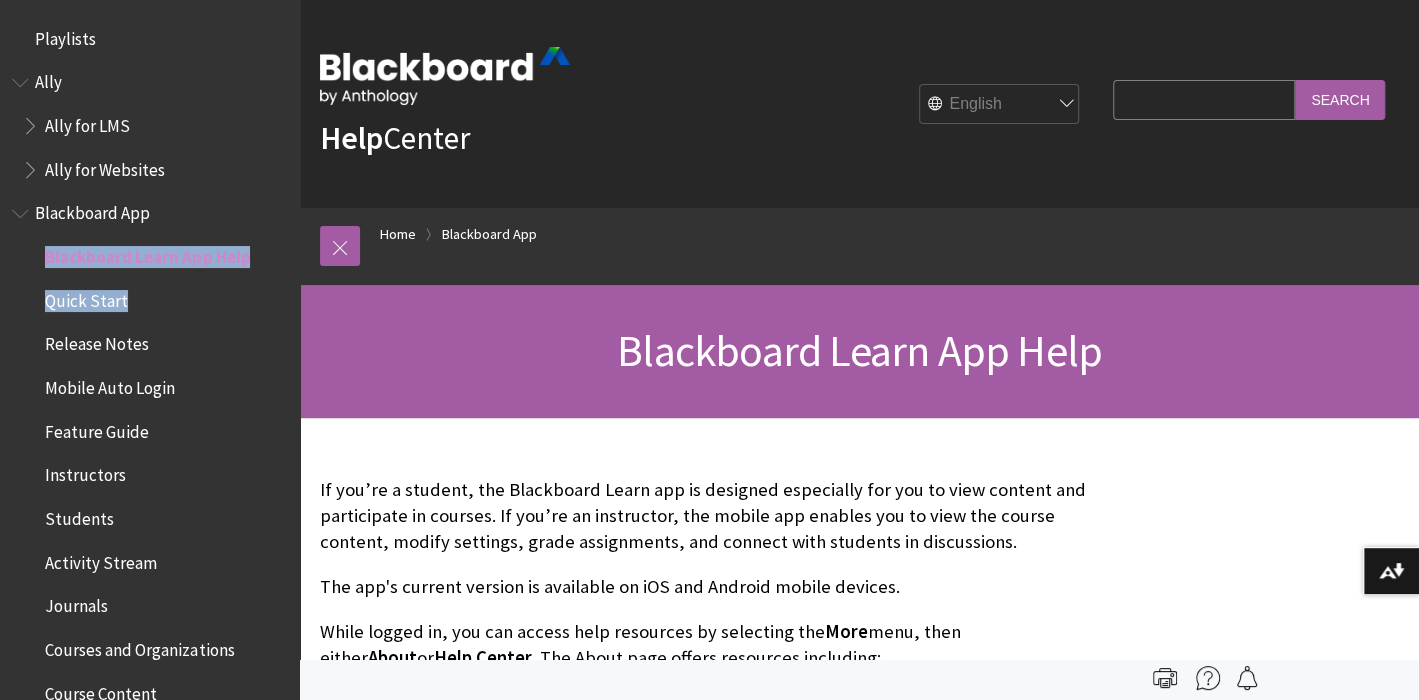 drag, startPoint x: 149, startPoint y: 215, endPoint x: 157, endPoint y: 304, distance: 89.358826 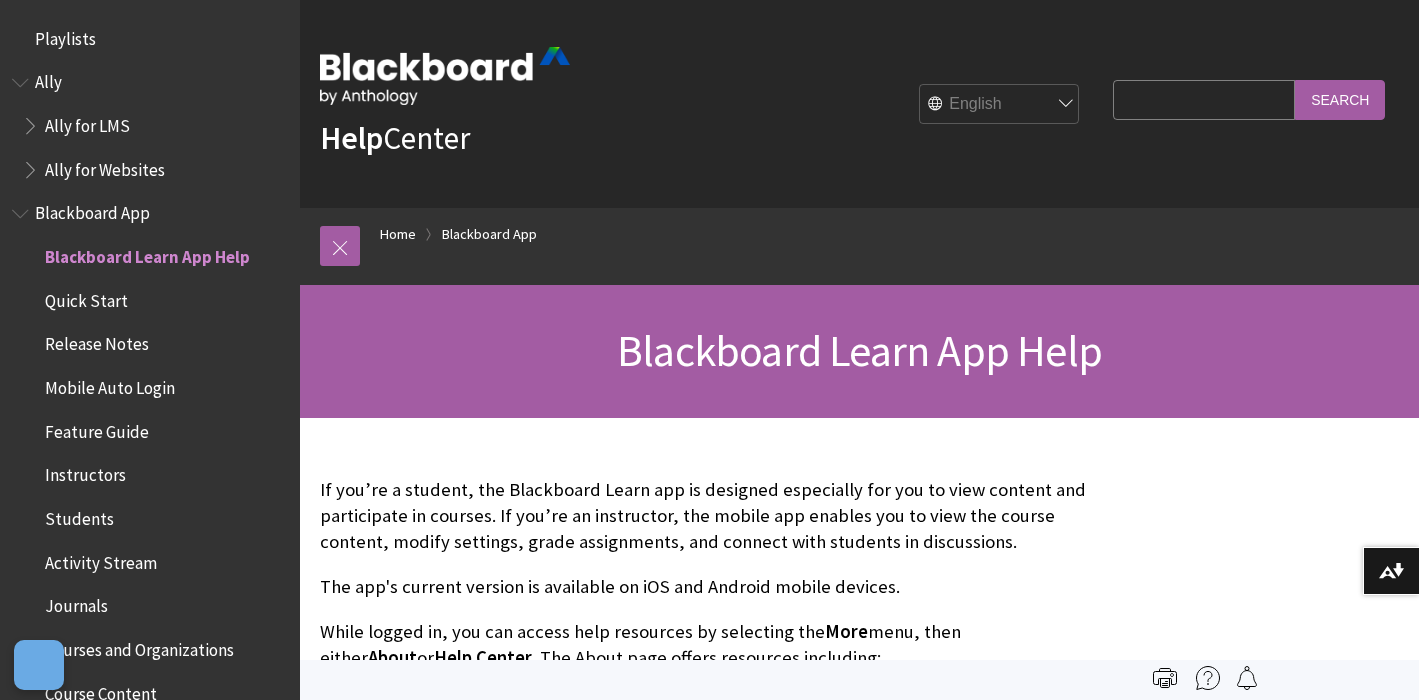 scroll, scrollTop: 0, scrollLeft: 0, axis: both 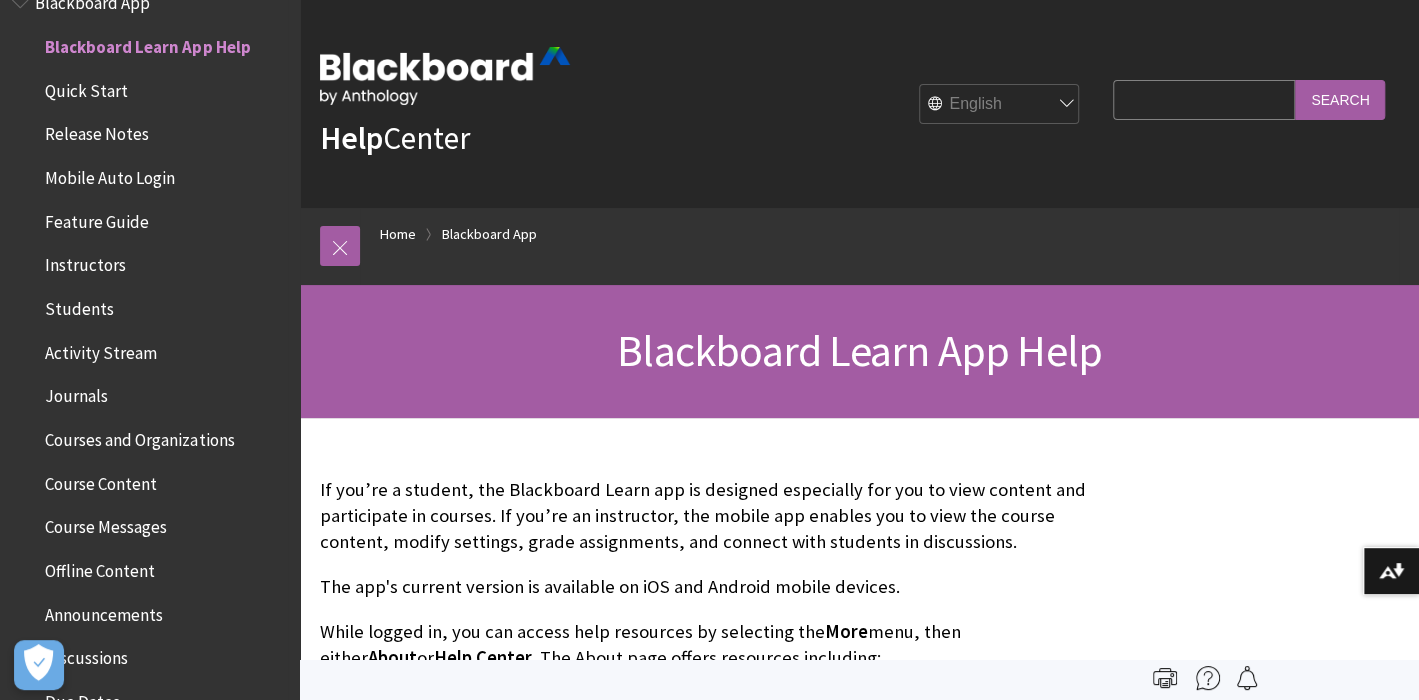 click on "Students" at bounding box center (155, 309) 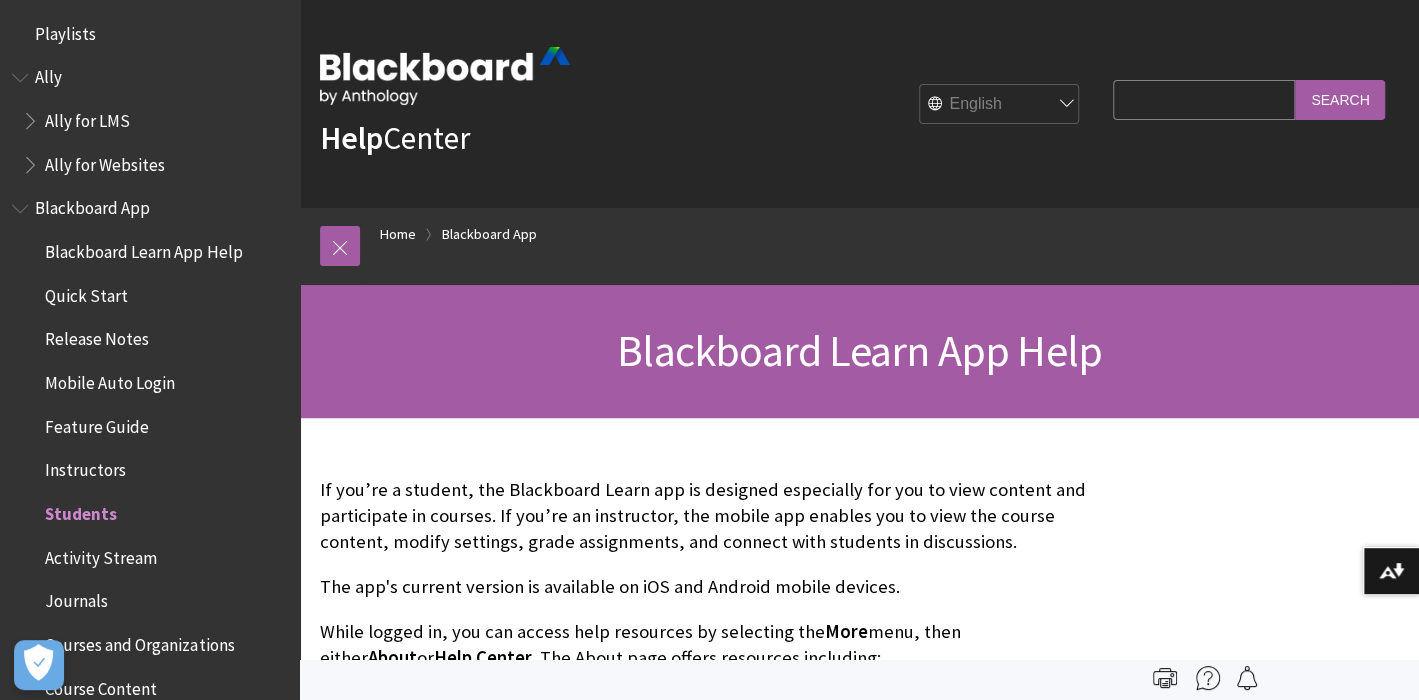 scroll, scrollTop: 0, scrollLeft: 0, axis: both 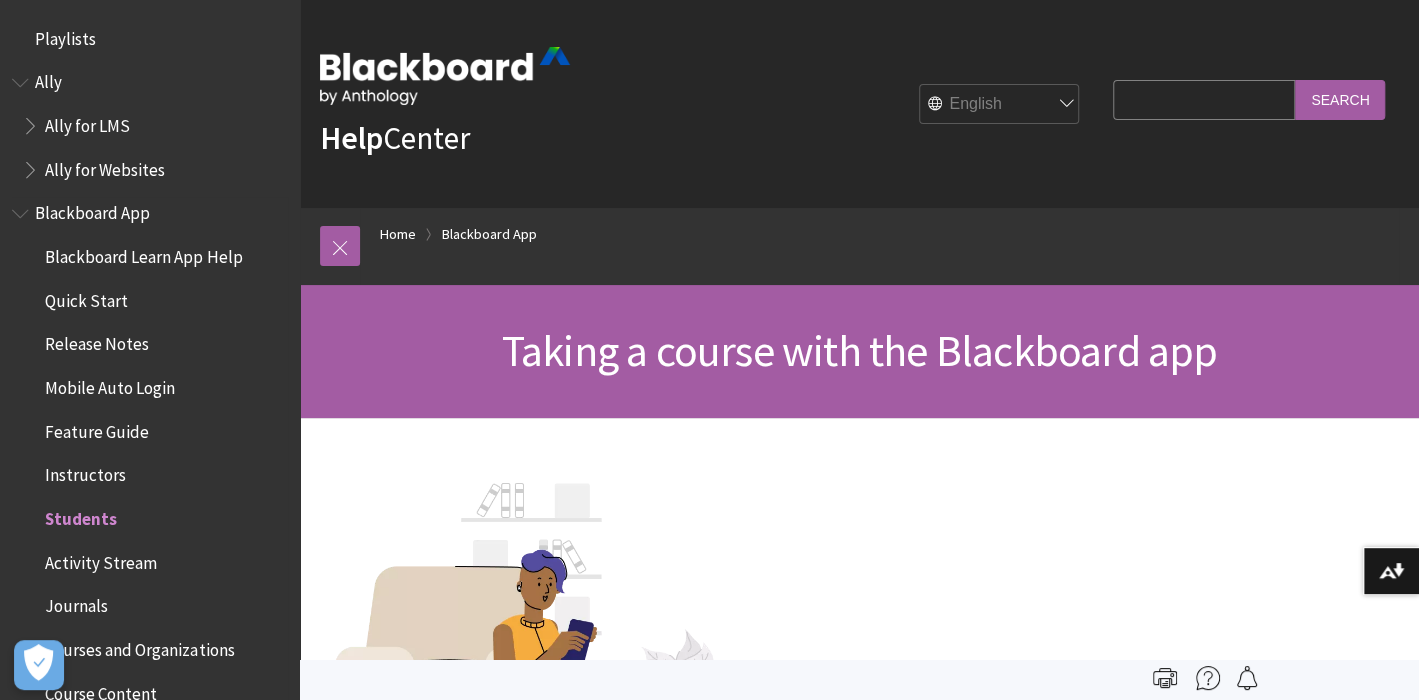 click on "Quick Start" at bounding box center (86, 297) 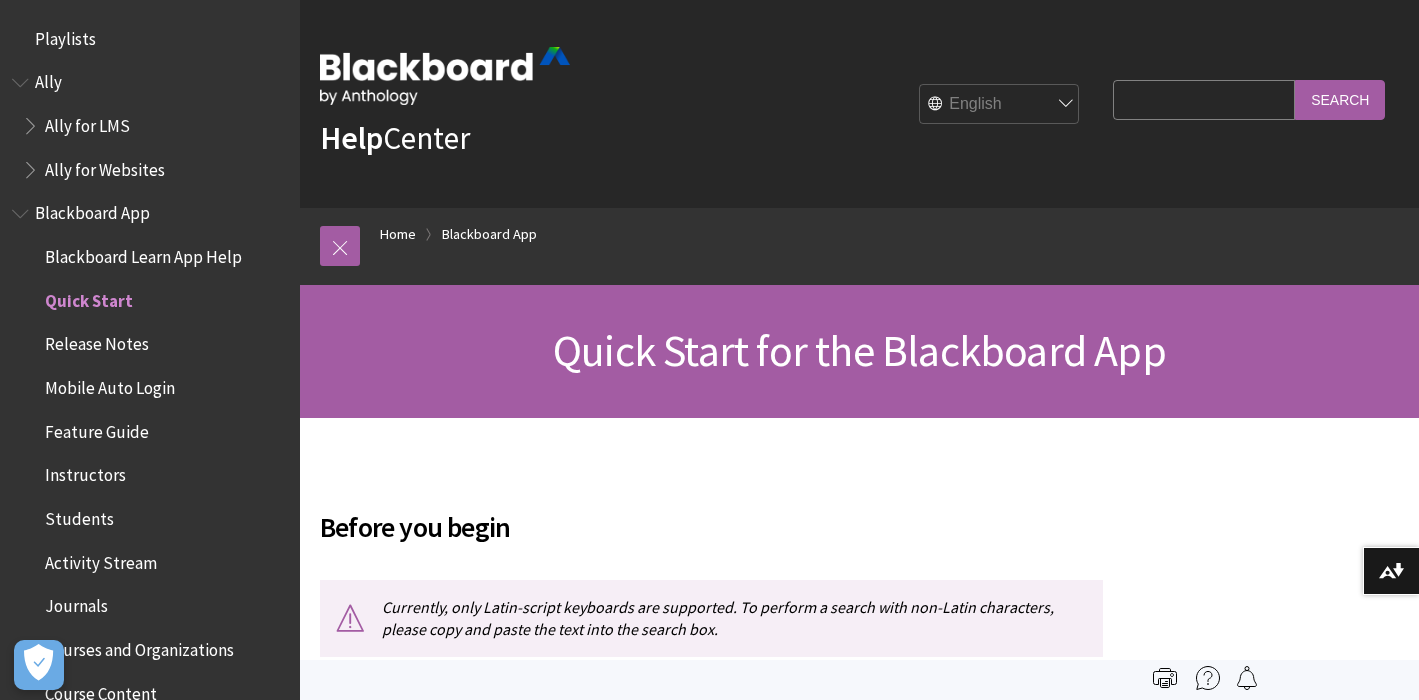 scroll, scrollTop: 0, scrollLeft: 0, axis: both 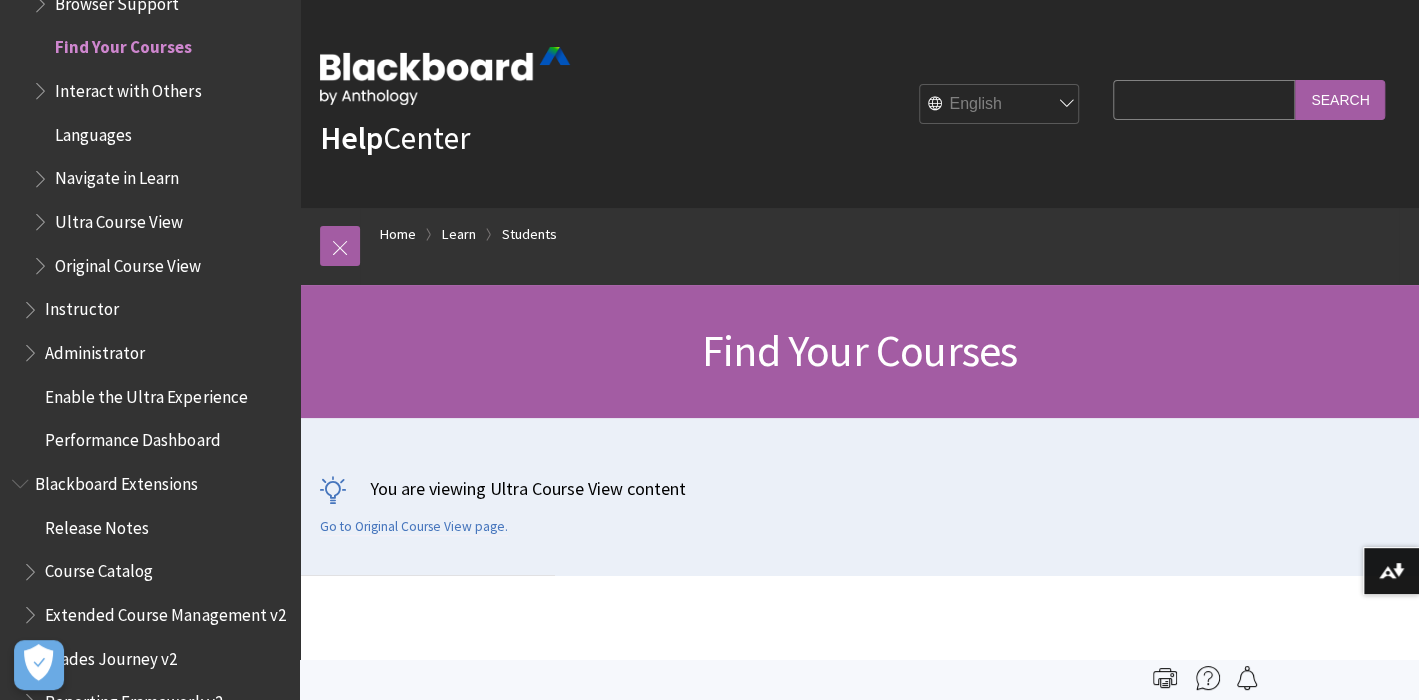 click on "Search Query" at bounding box center [1204, 99] 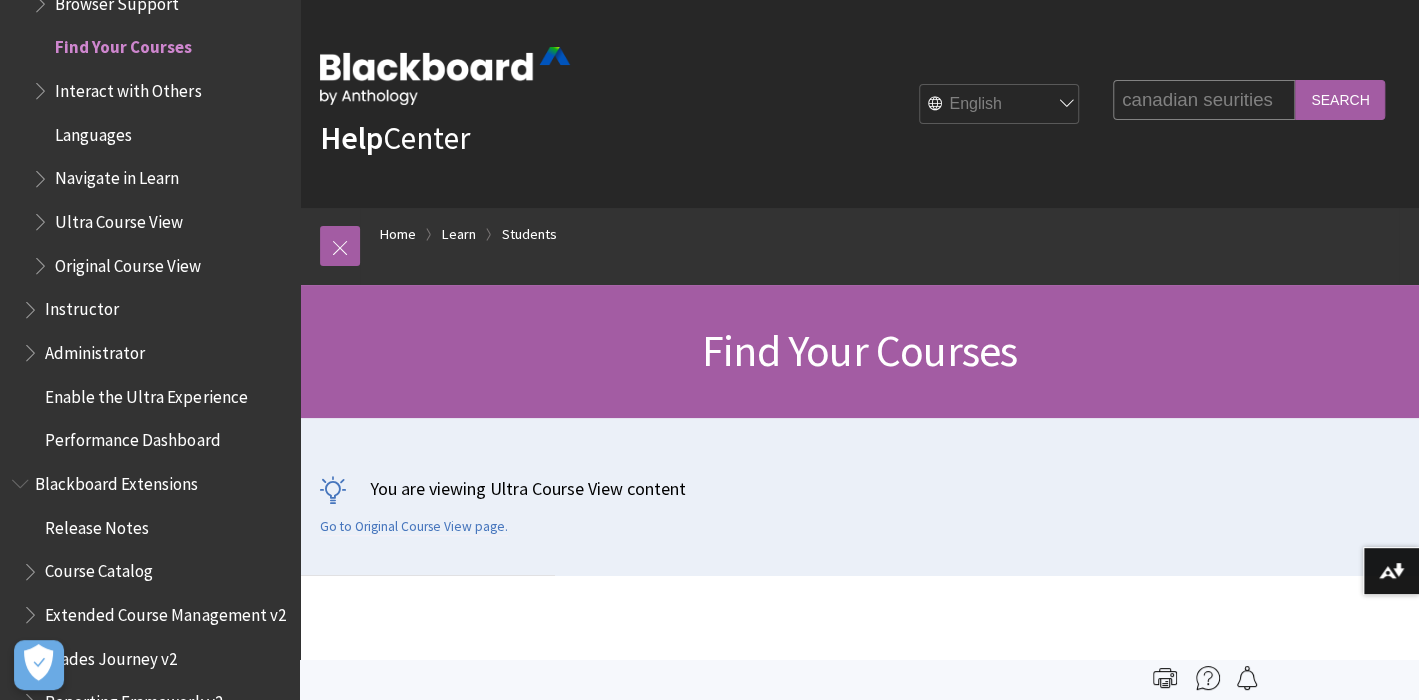 click on "canadian seurities" at bounding box center [1204, 99] 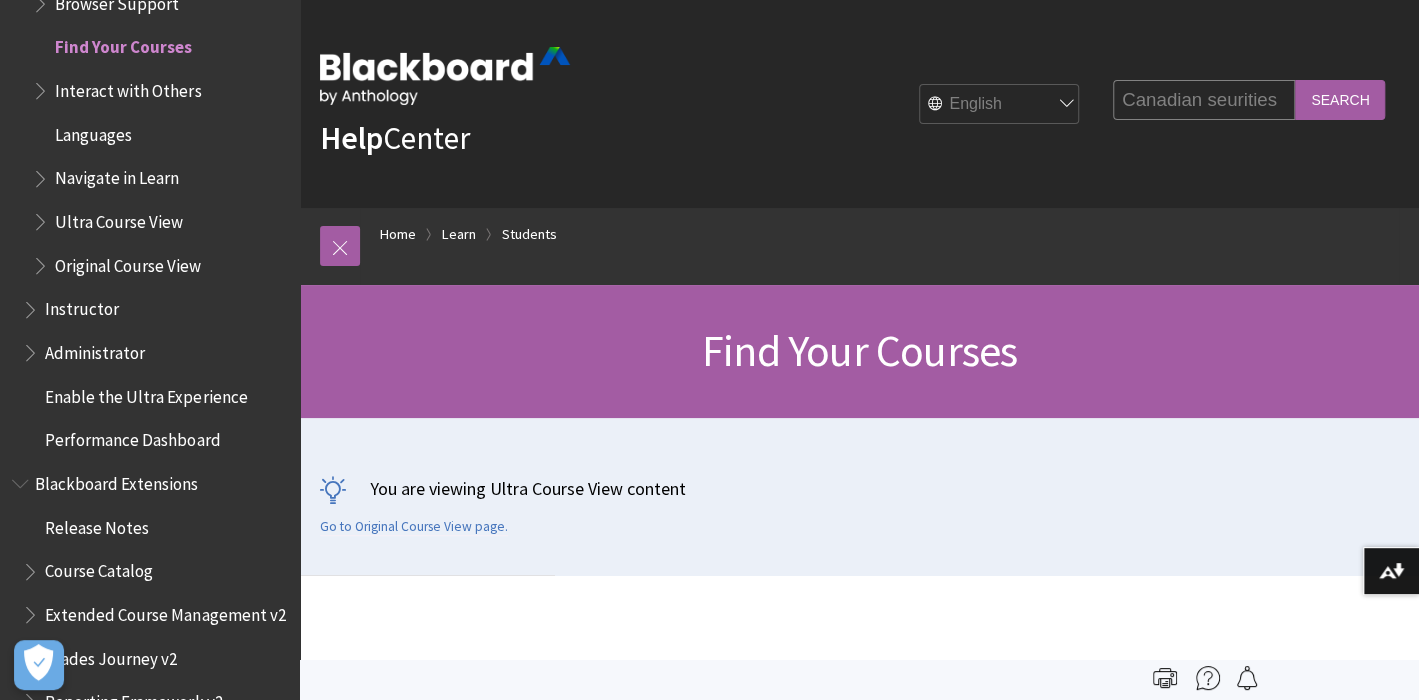 click on "Canadian seurities" at bounding box center [1204, 99] 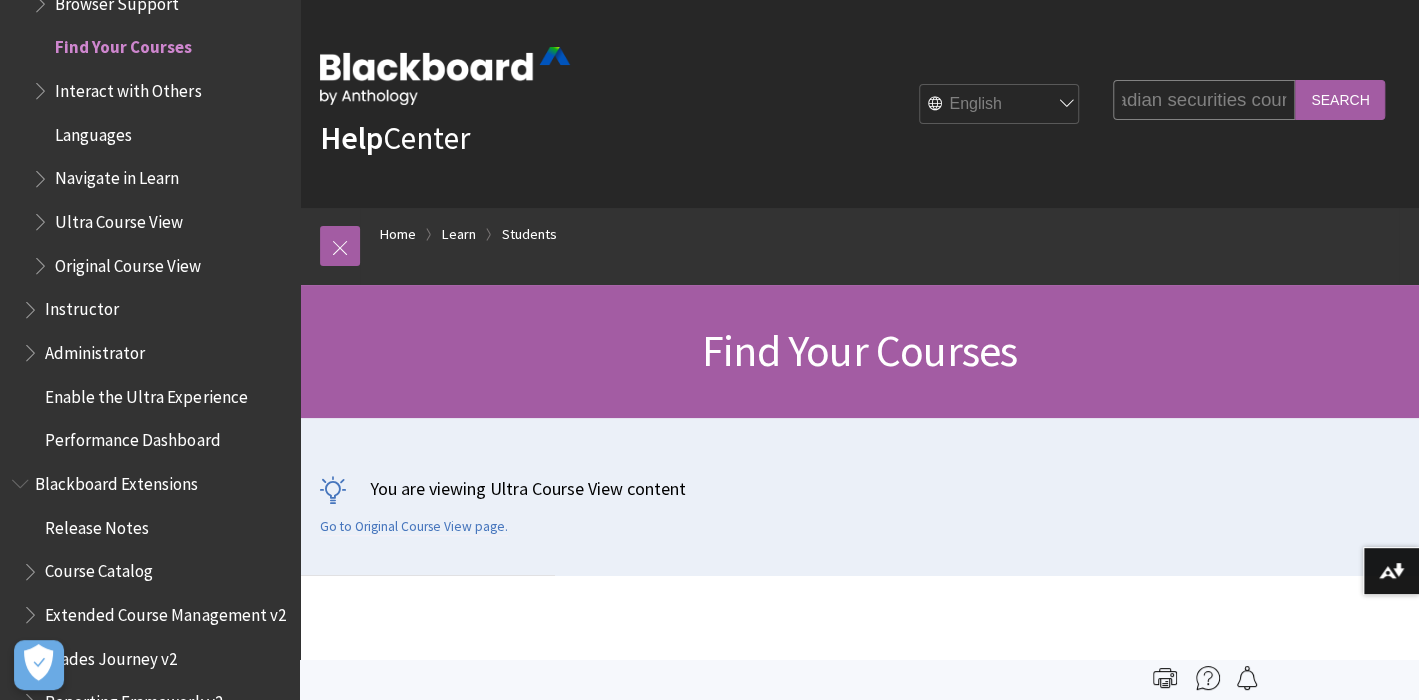 scroll, scrollTop: 0, scrollLeft: 44, axis: horizontal 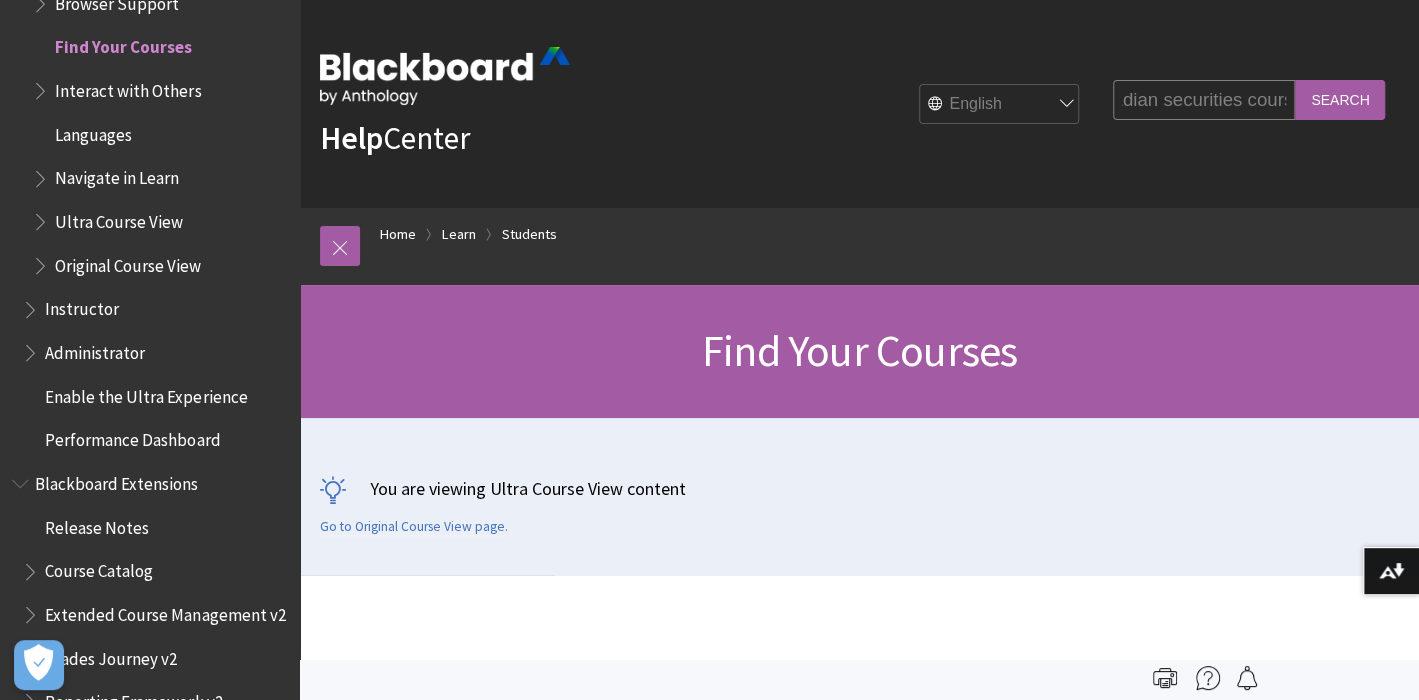 type on "Canadian securities course" 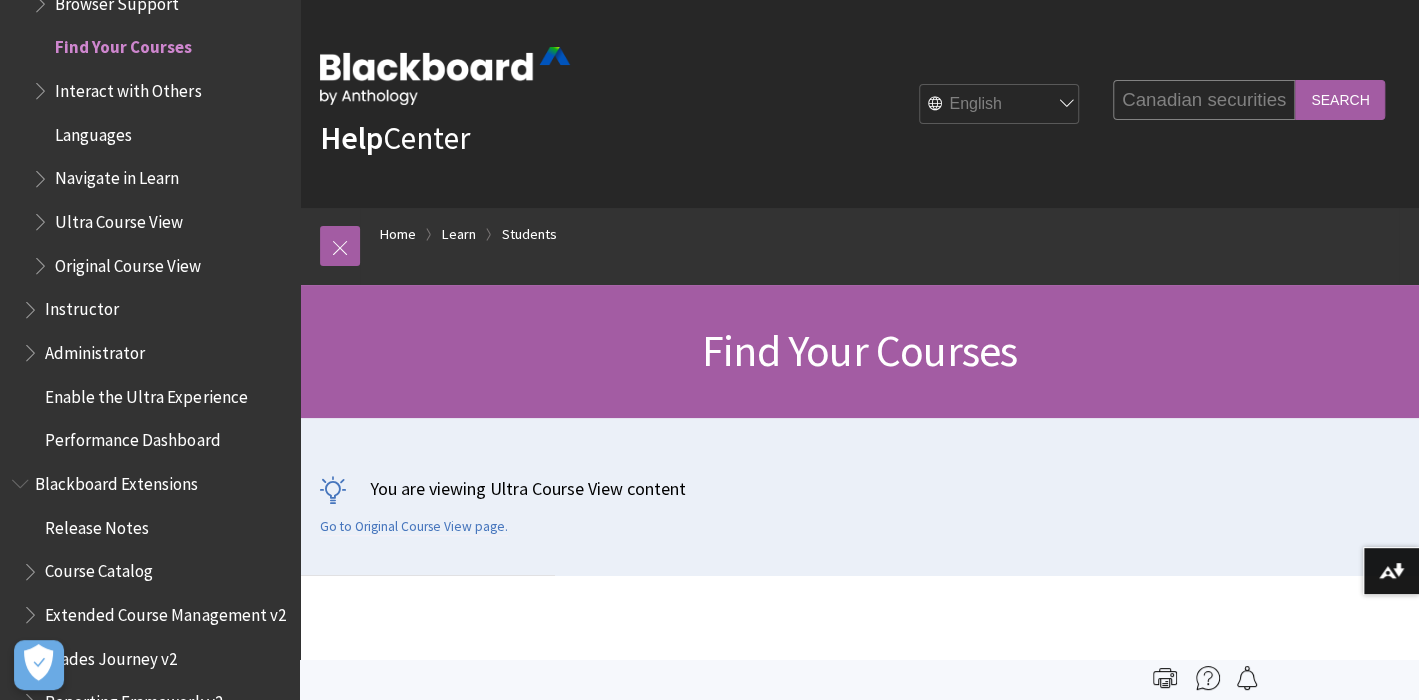 click on "Search" at bounding box center [1340, 99] 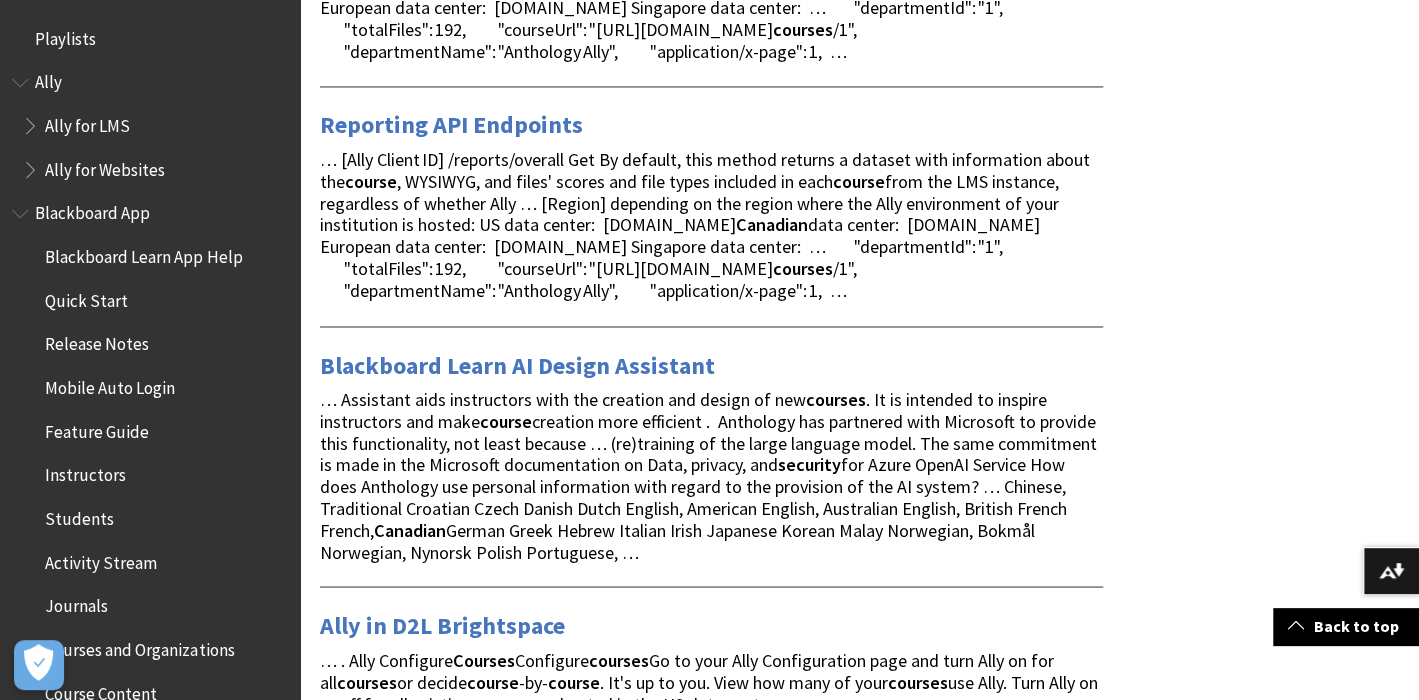 scroll, scrollTop: 1733, scrollLeft: 0, axis: vertical 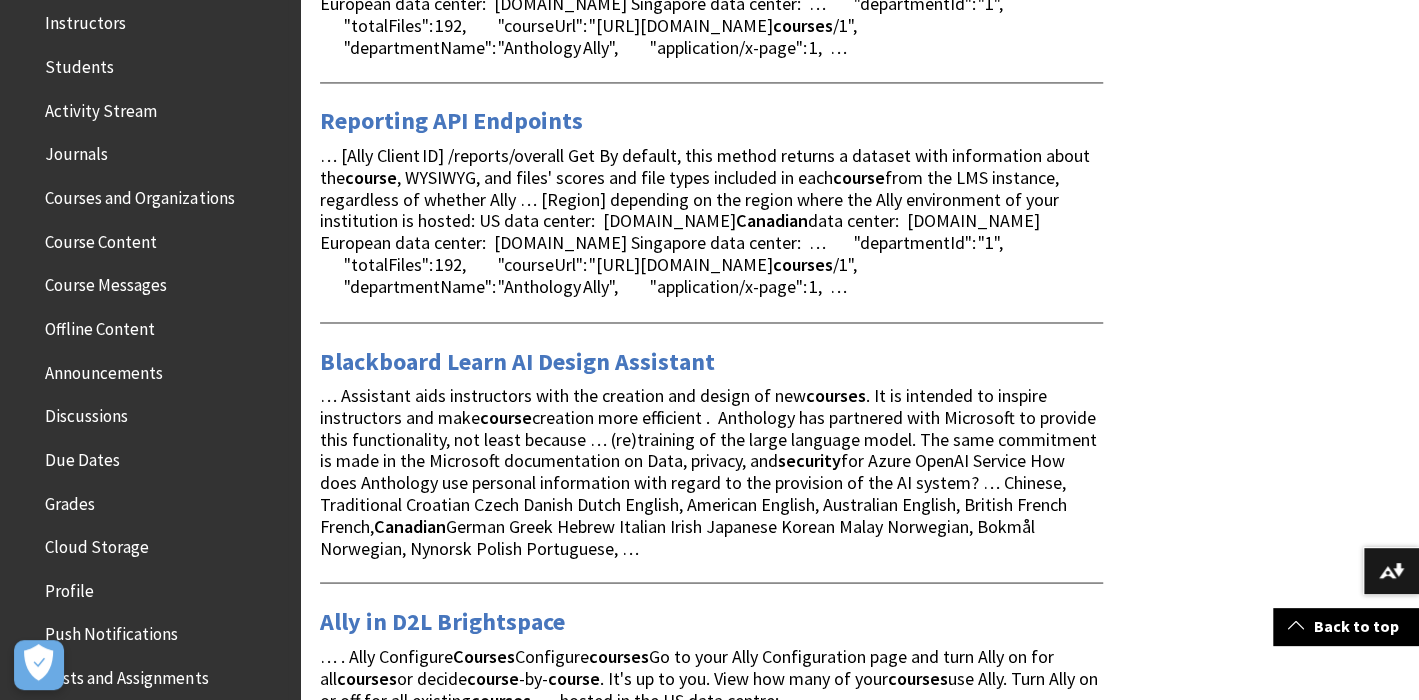 click on "Course Content" at bounding box center (155, 242) 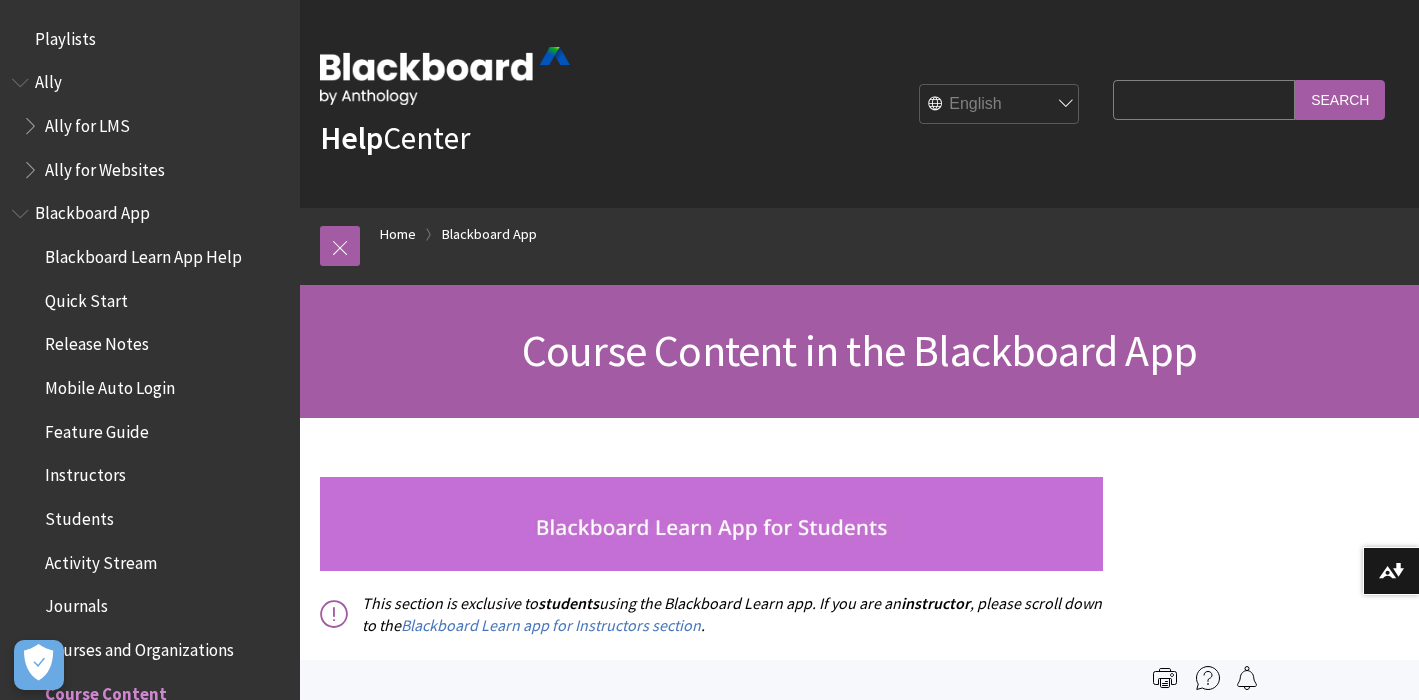 scroll, scrollTop: 0, scrollLeft: 0, axis: both 